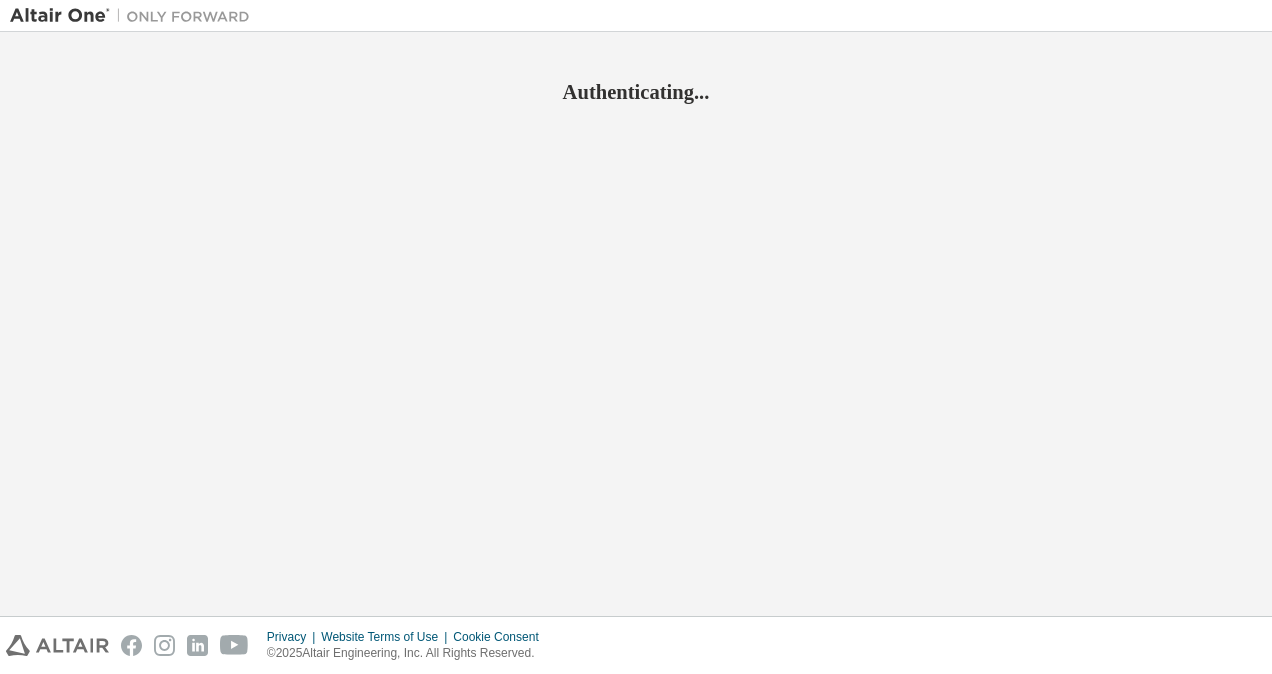 scroll, scrollTop: 0, scrollLeft: 0, axis: both 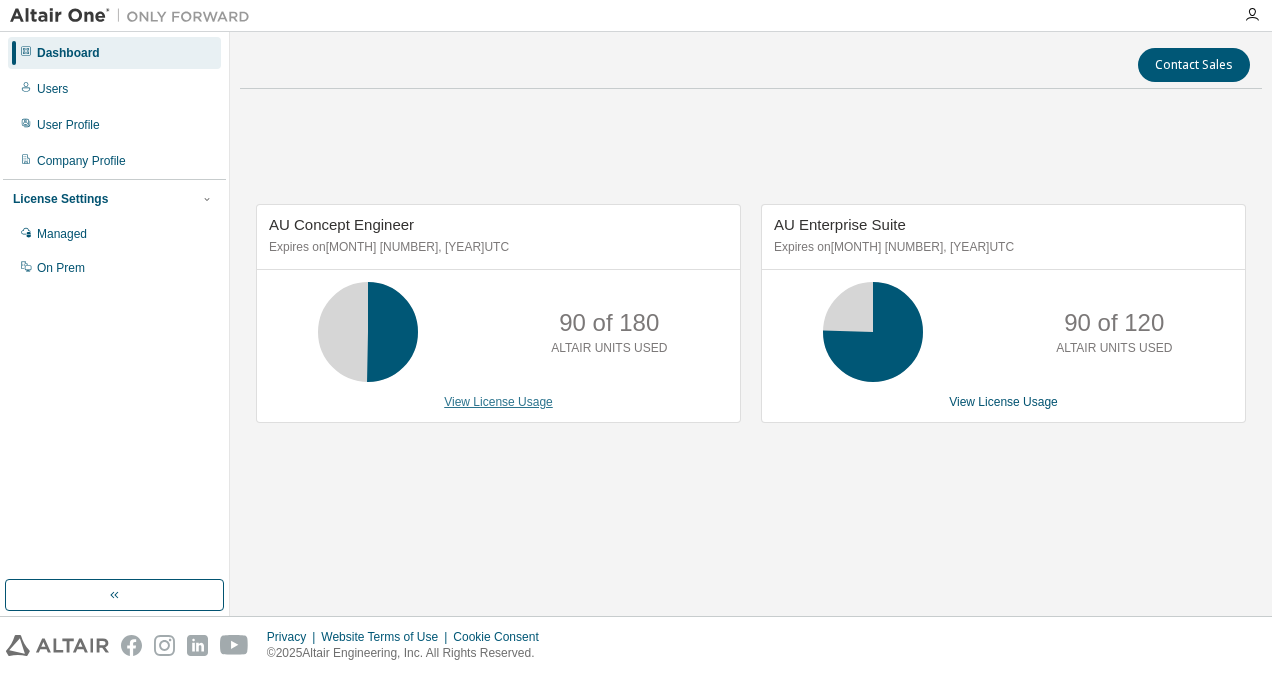 click on "View License Usage" at bounding box center [498, 402] 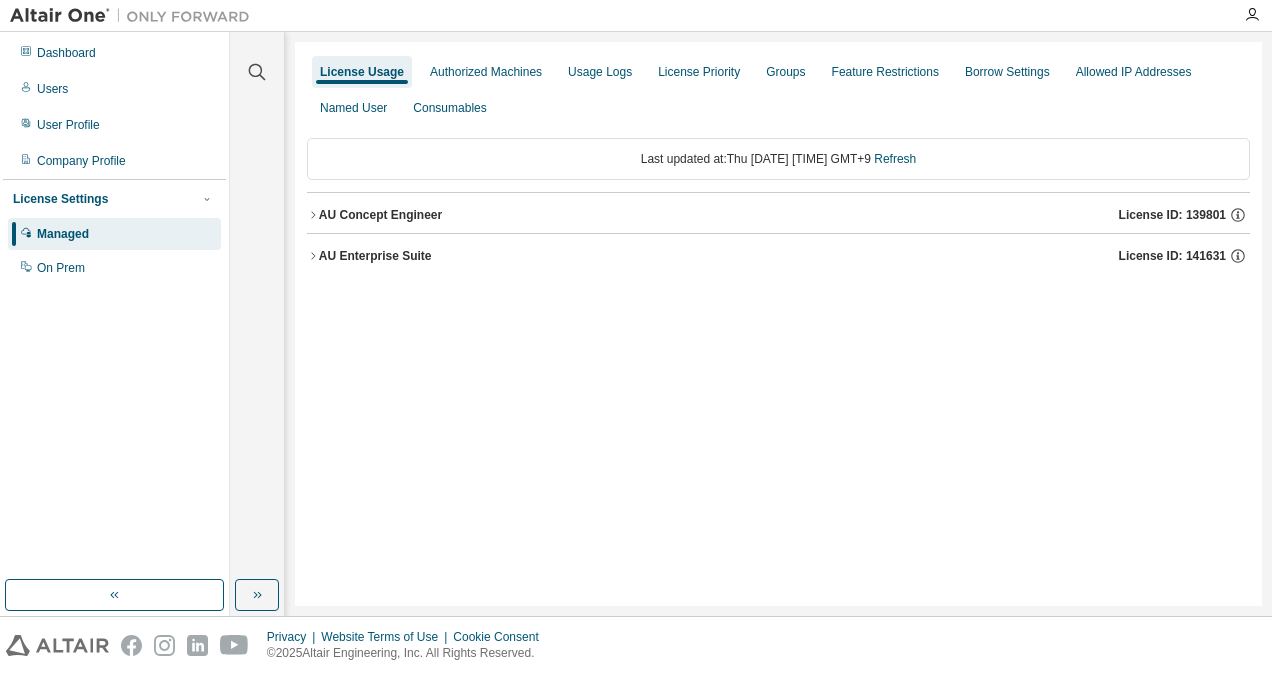 click on "AU Concept Engineer" at bounding box center (380, 215) 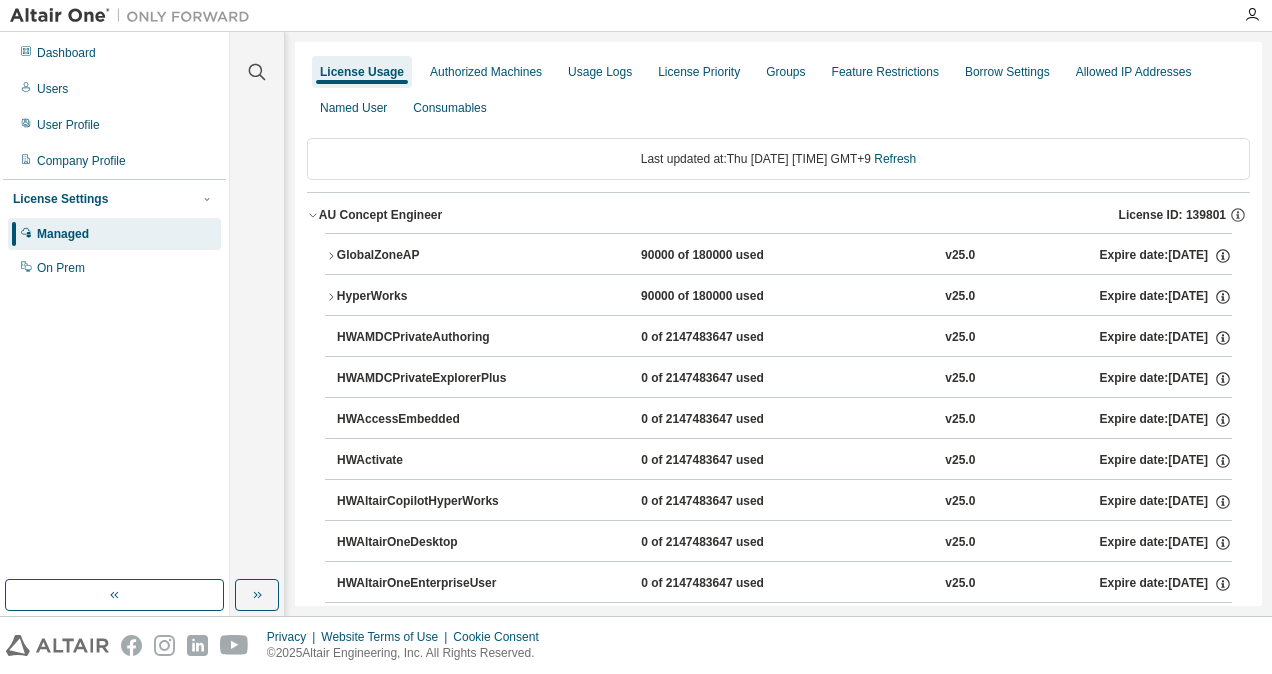 click on "GlobalZoneAP" at bounding box center (427, 256) 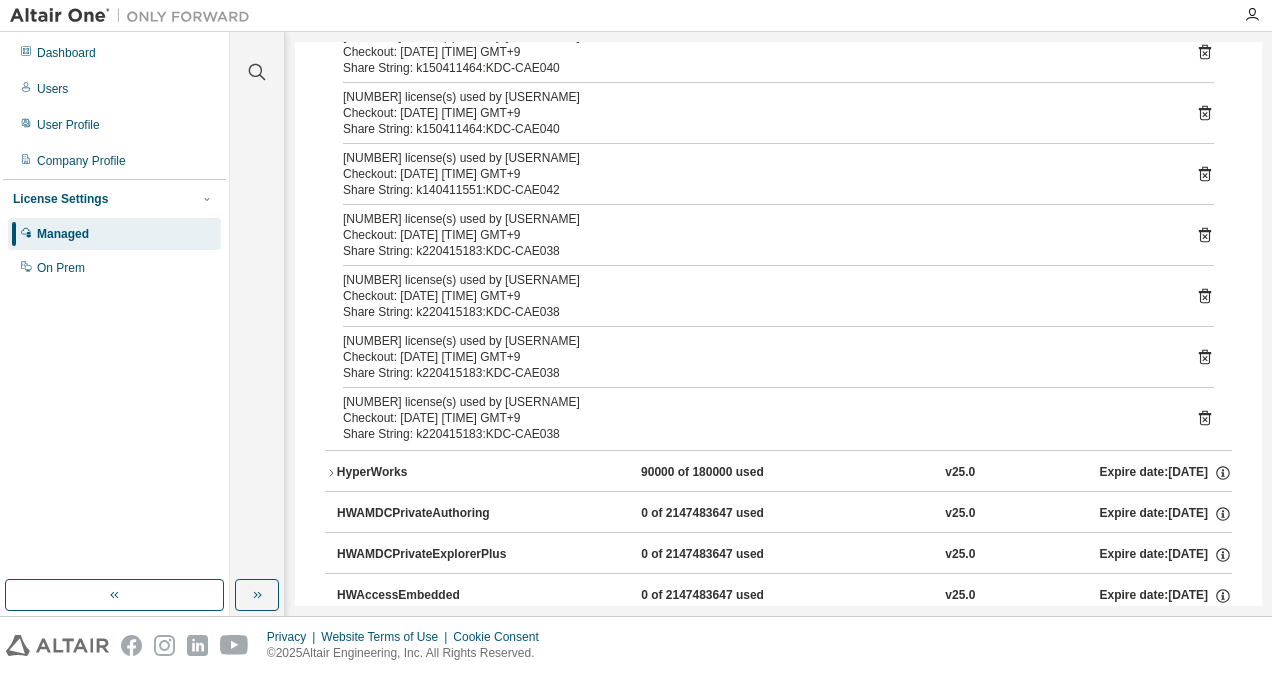 scroll, scrollTop: 400, scrollLeft: 0, axis: vertical 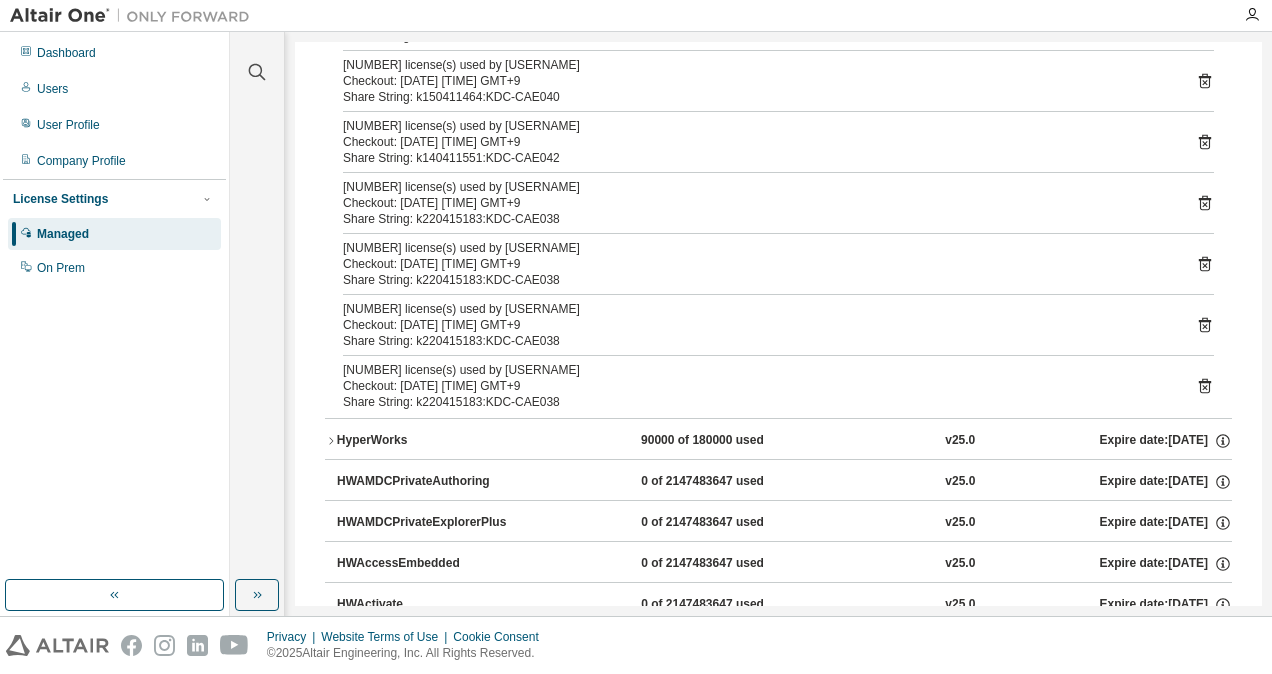 click 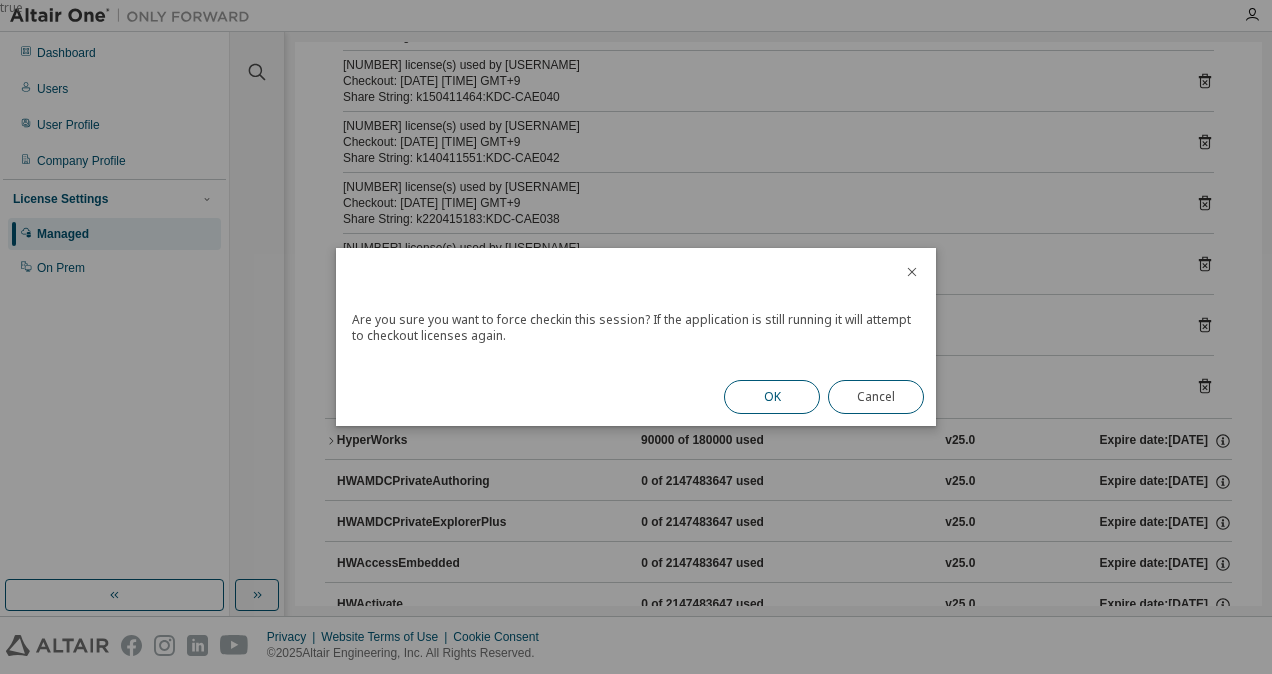 click on "OK" at bounding box center [772, 397] 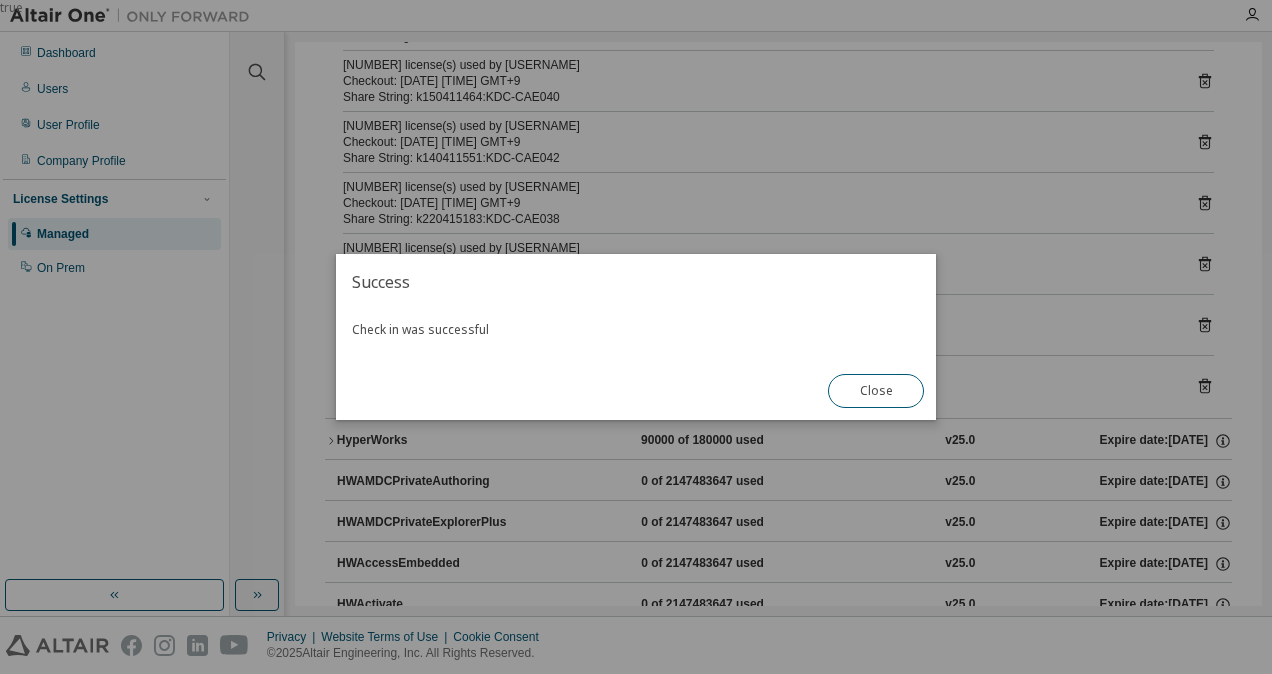 click on "Close" at bounding box center (876, 391) 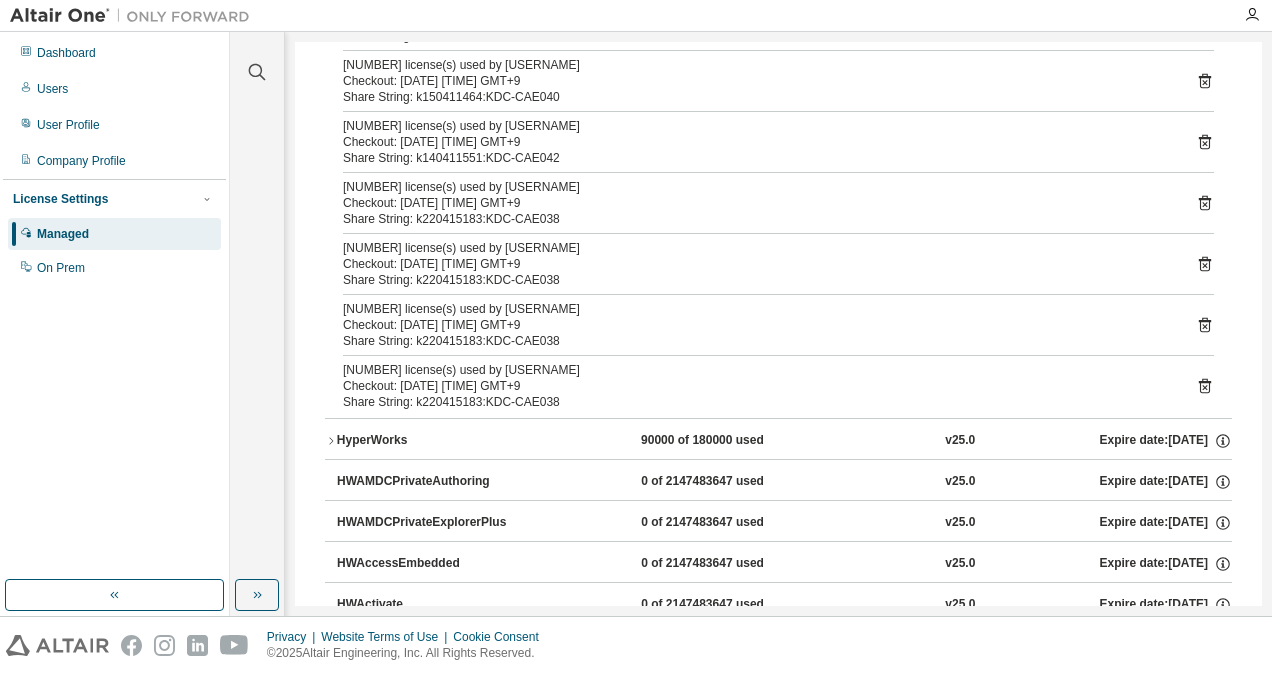 click 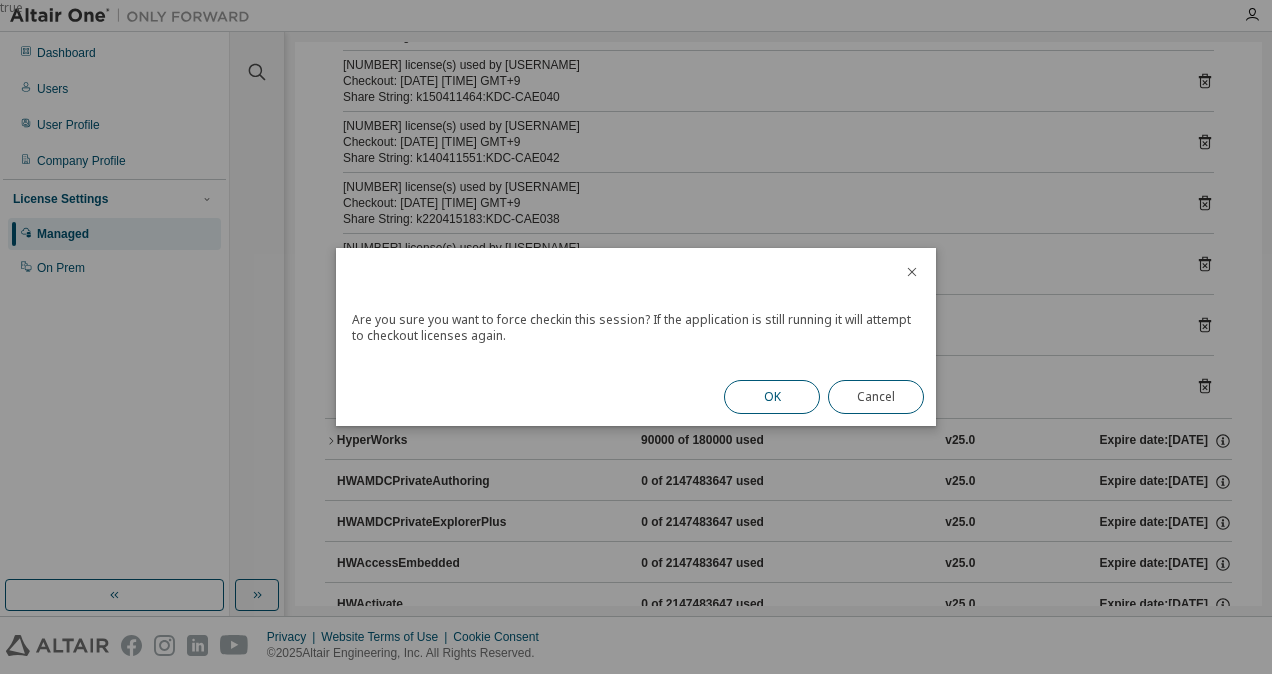 click on "OK" at bounding box center (772, 397) 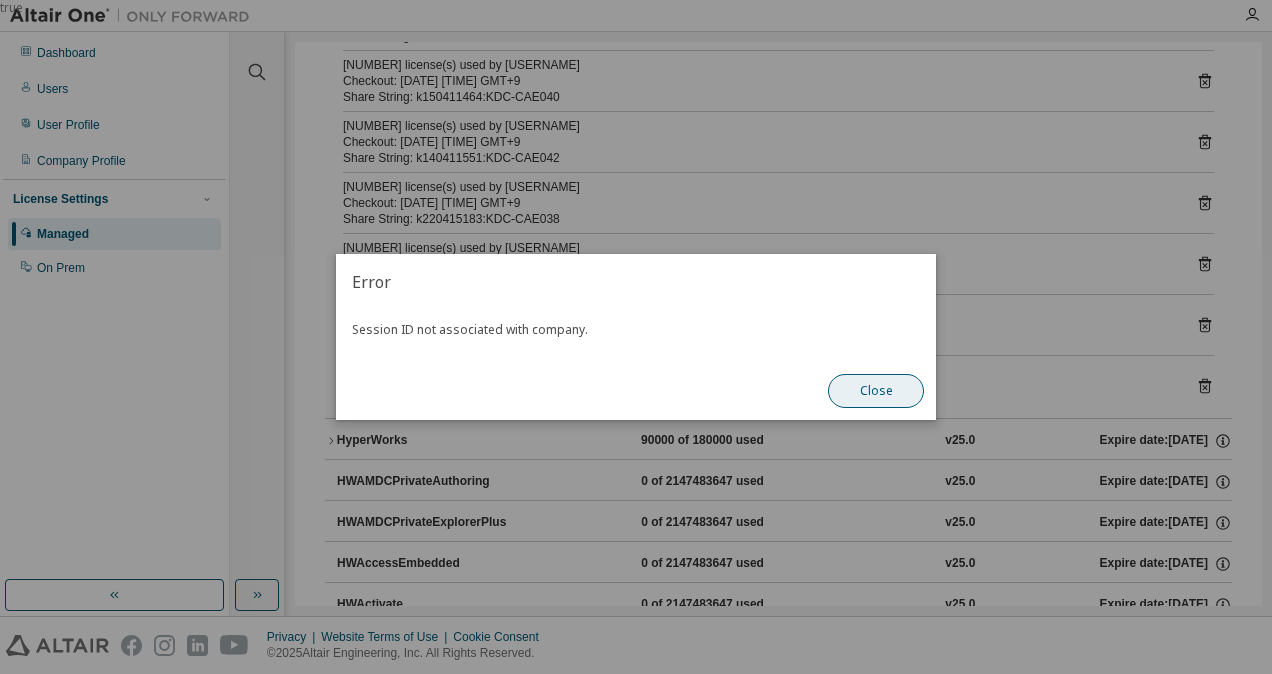 click on "Close" at bounding box center [876, 391] 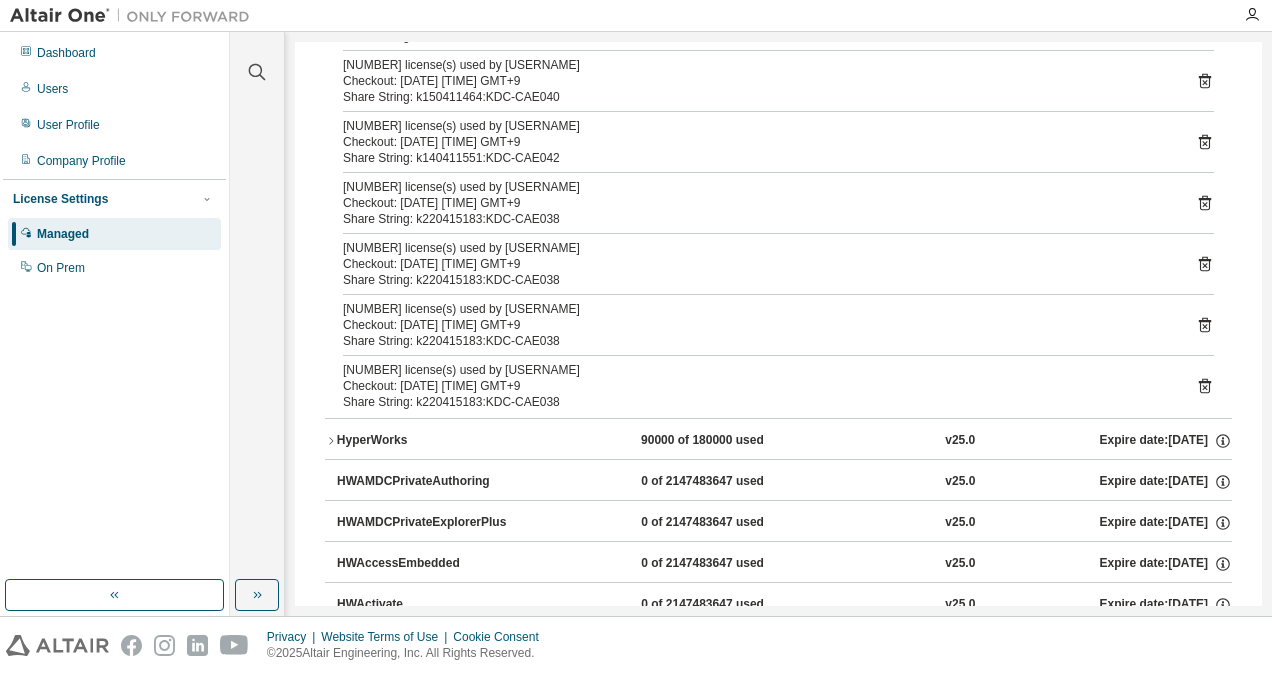 click 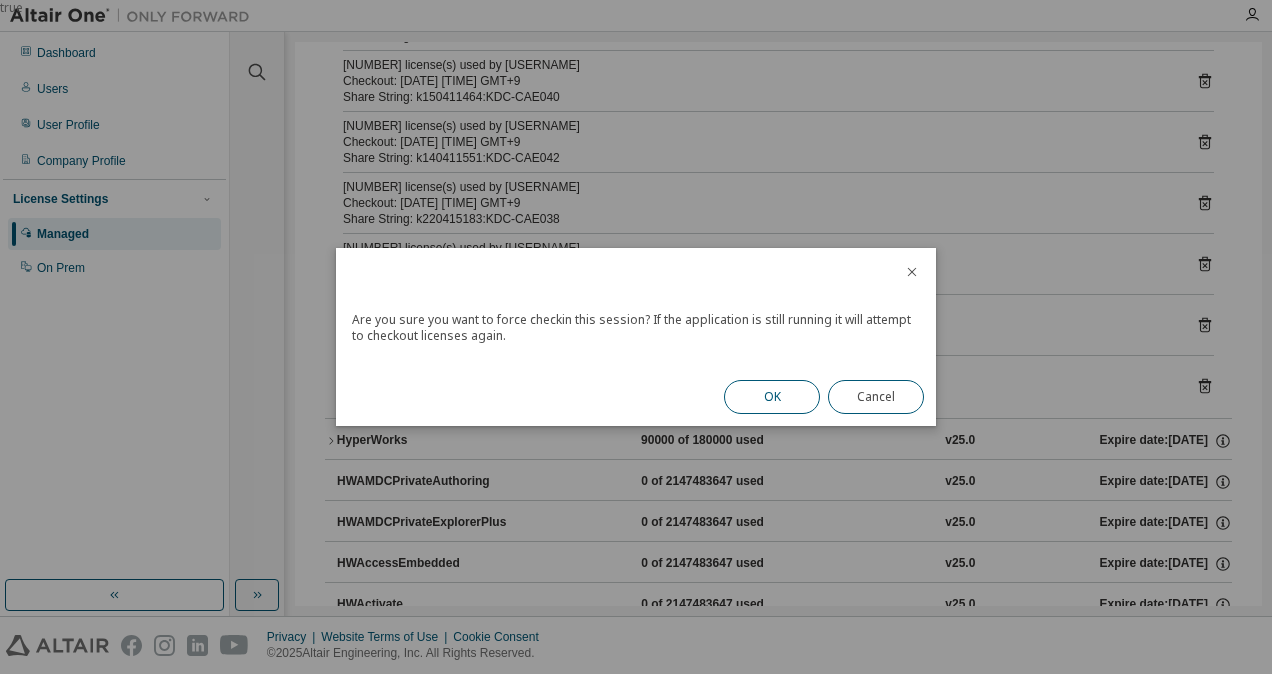 click on "OK" at bounding box center [772, 397] 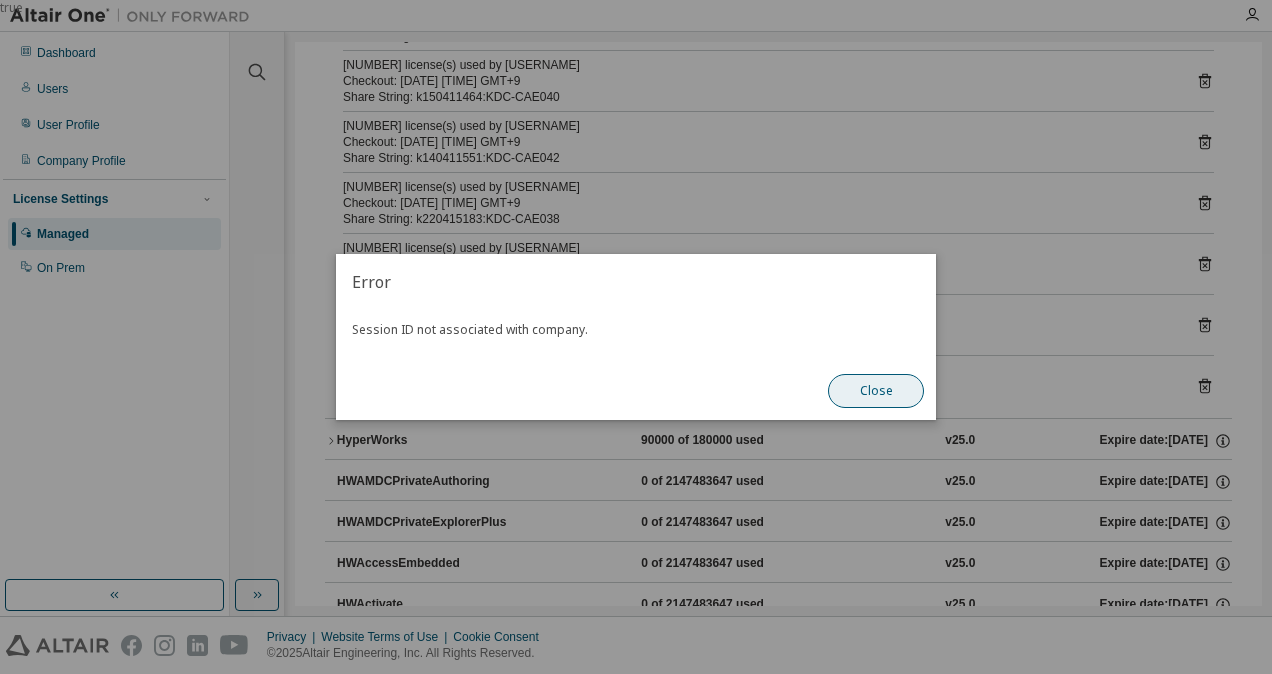 click on "Close" at bounding box center (876, 391) 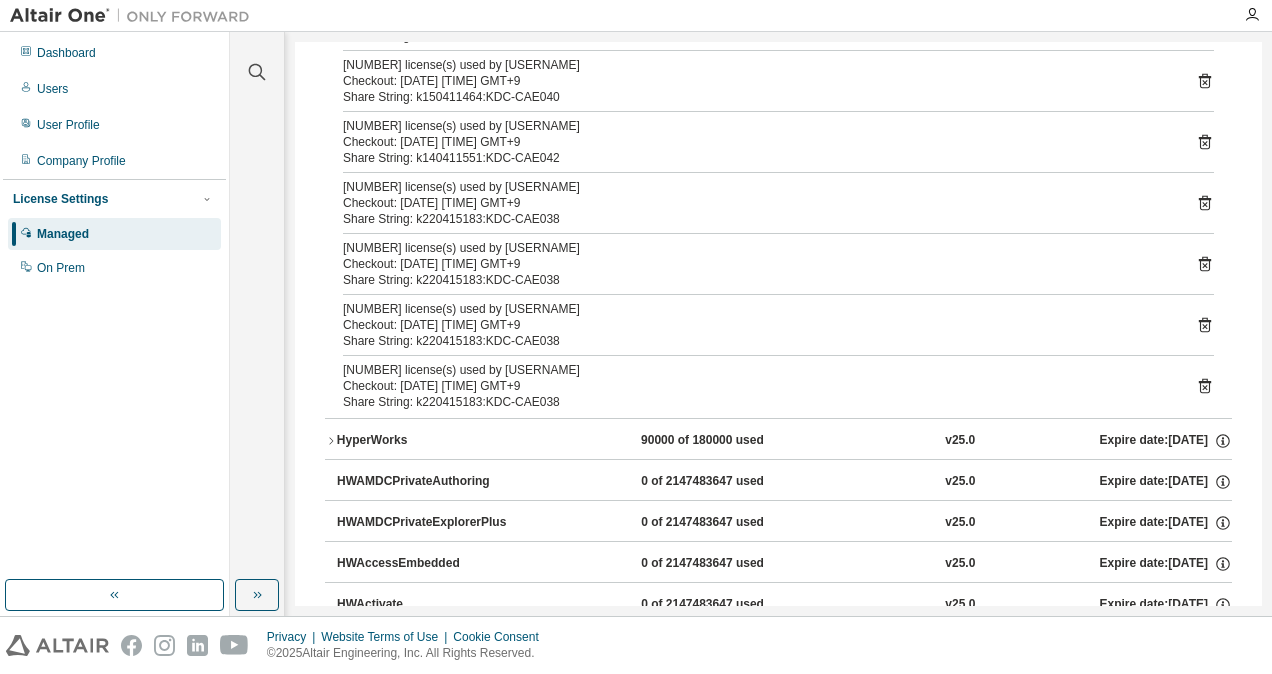 click 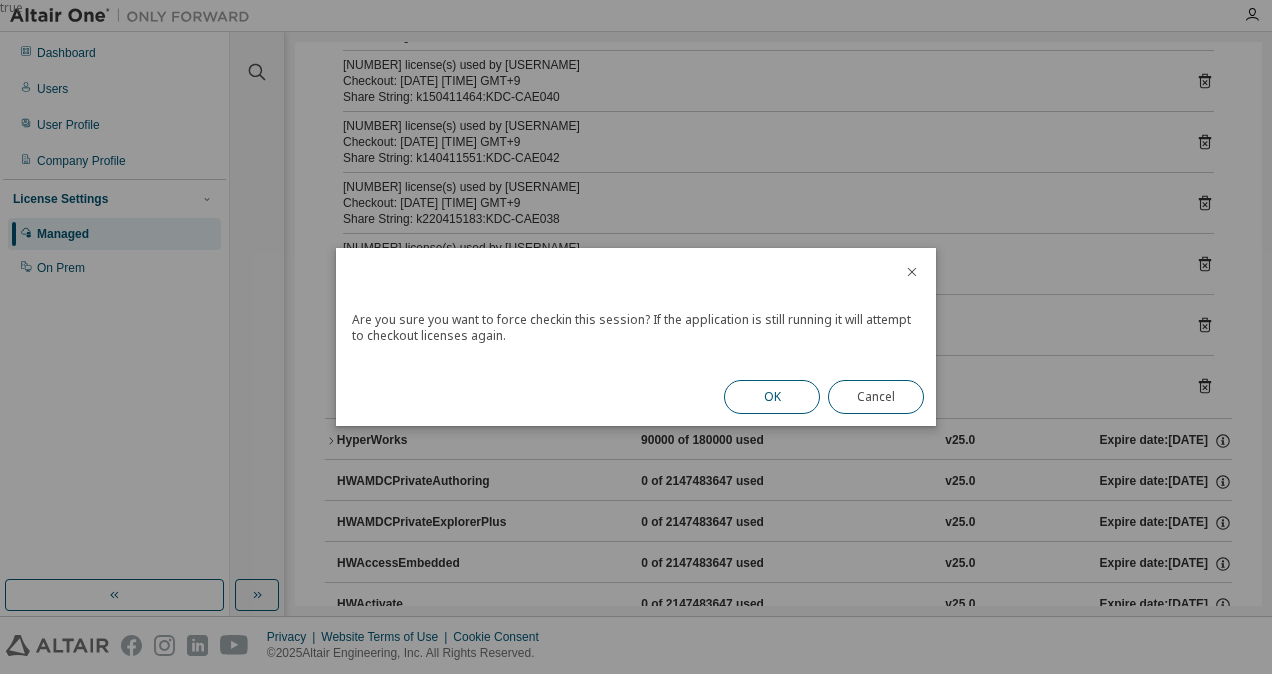 click on "OK" at bounding box center [772, 397] 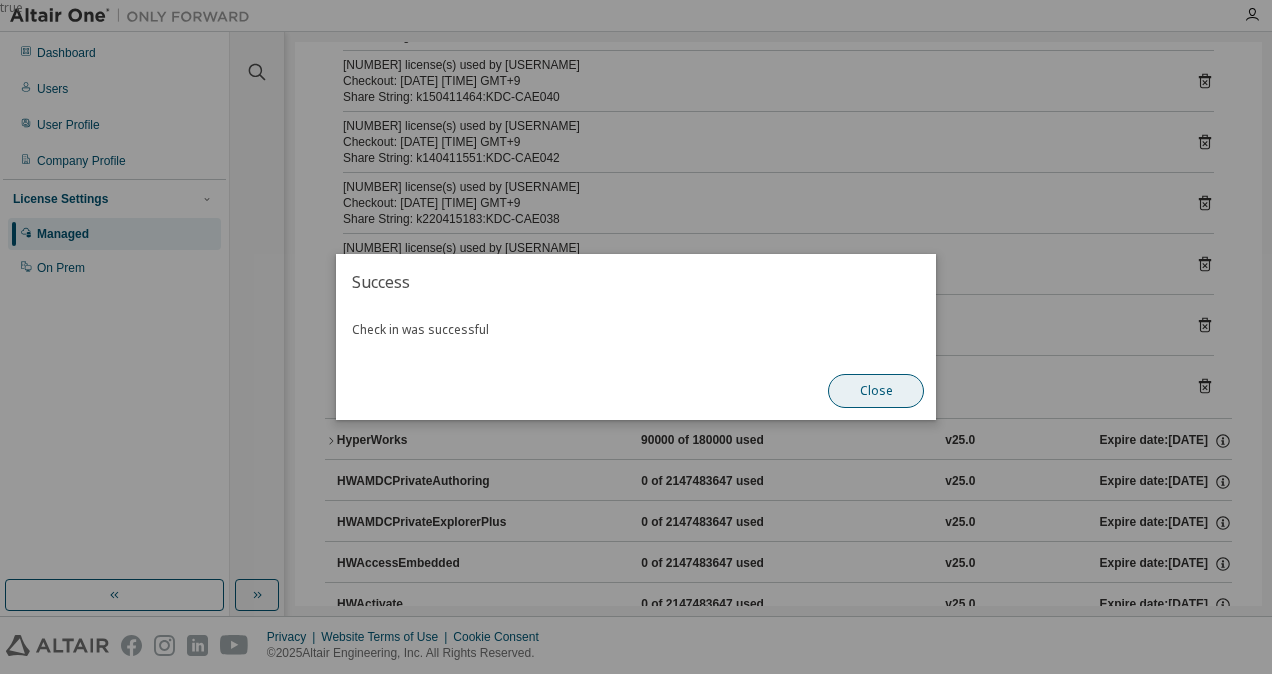 click on "Close" at bounding box center (876, 391) 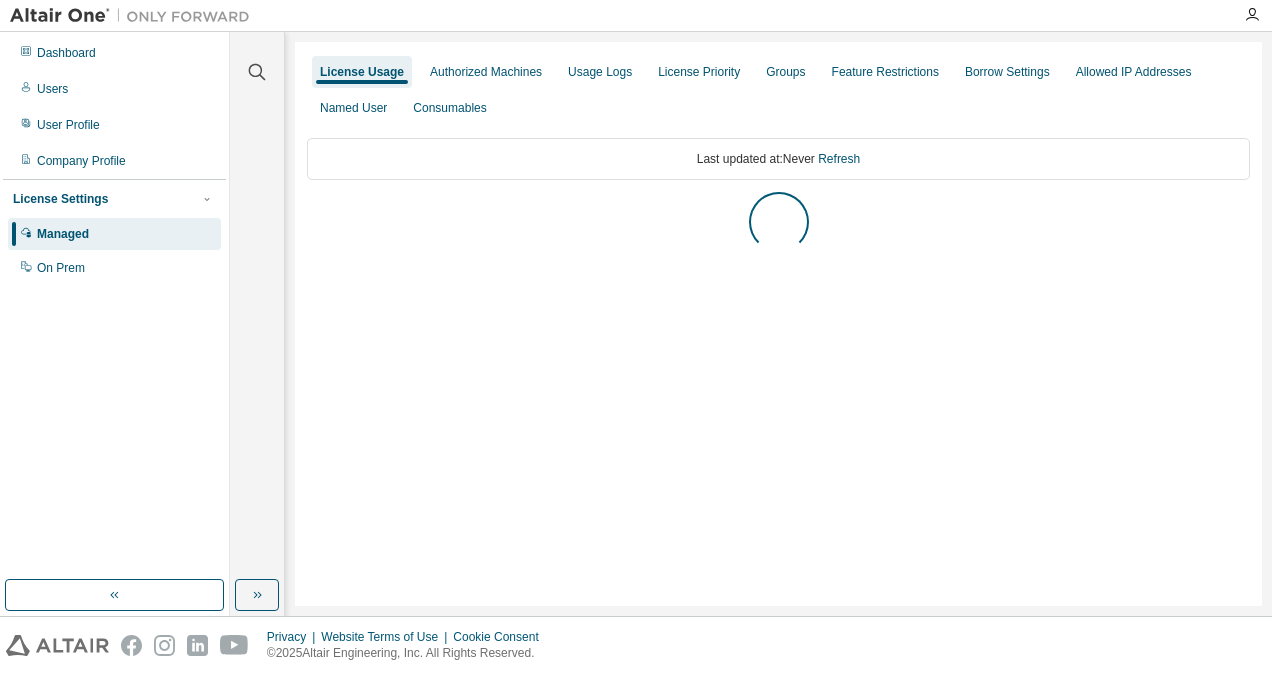scroll, scrollTop: 0, scrollLeft: 0, axis: both 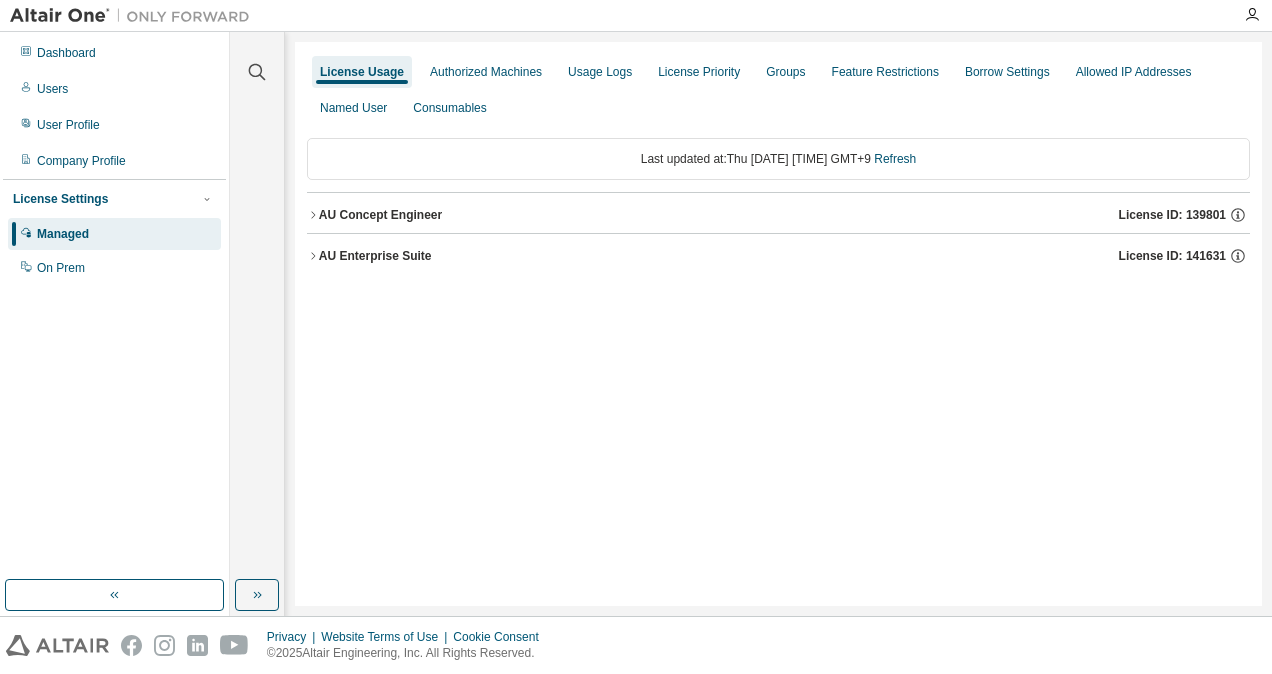 click on "AU Concept Engineer" at bounding box center [380, 215] 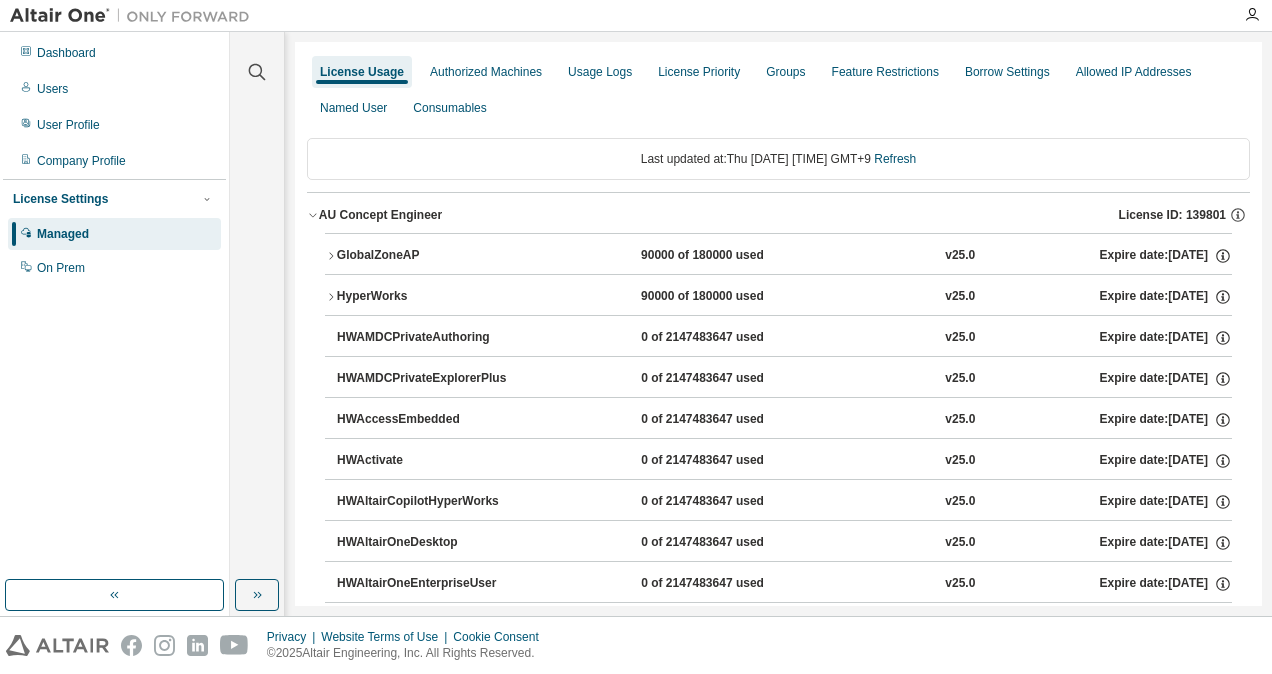 click on "GlobalZoneAP" at bounding box center (427, 256) 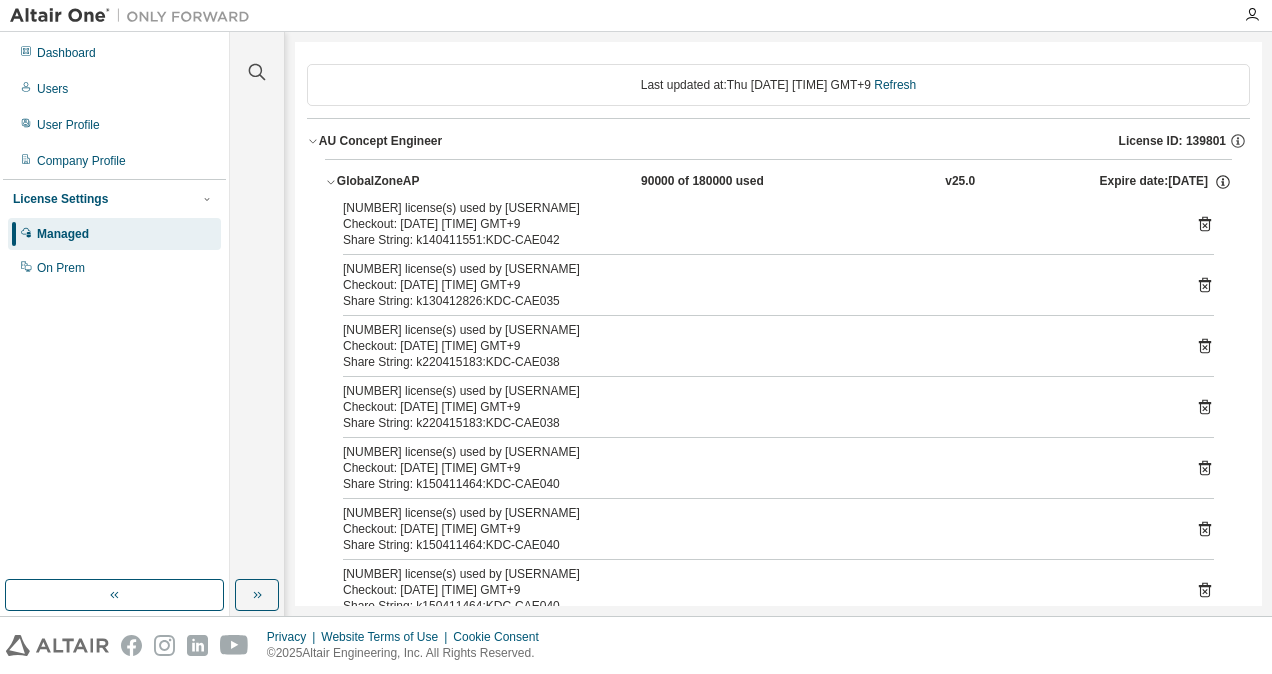 scroll, scrollTop: 100, scrollLeft: 0, axis: vertical 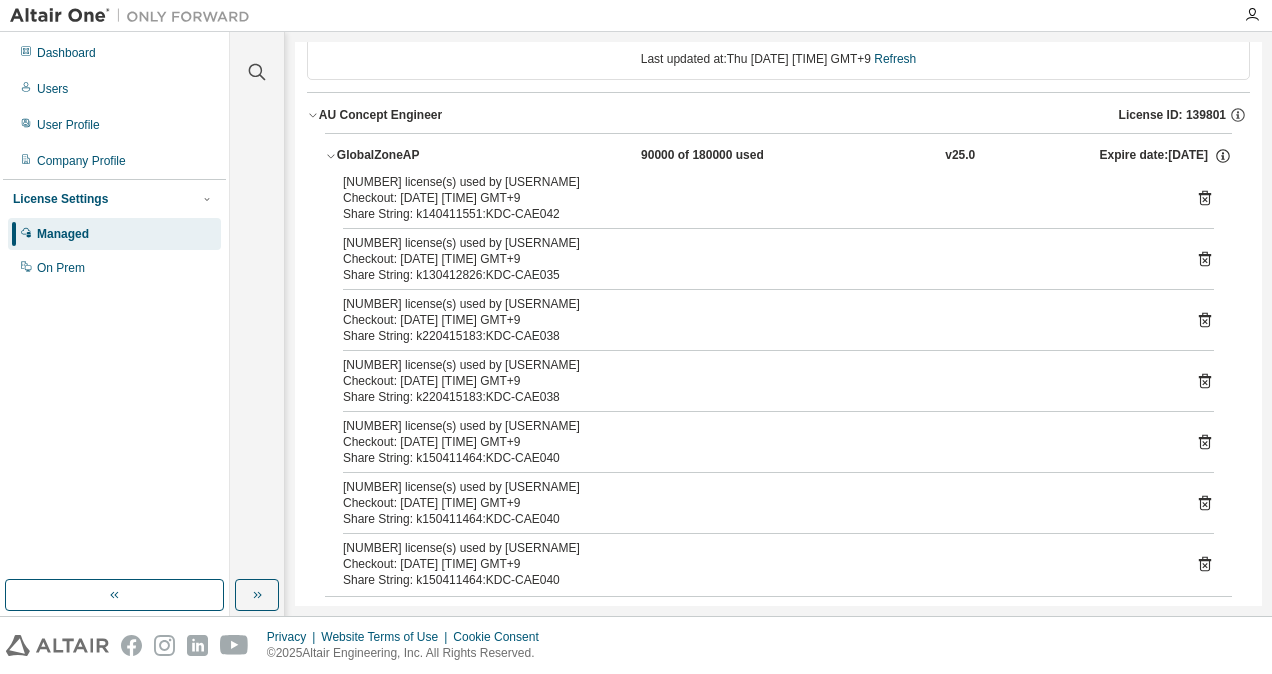 click 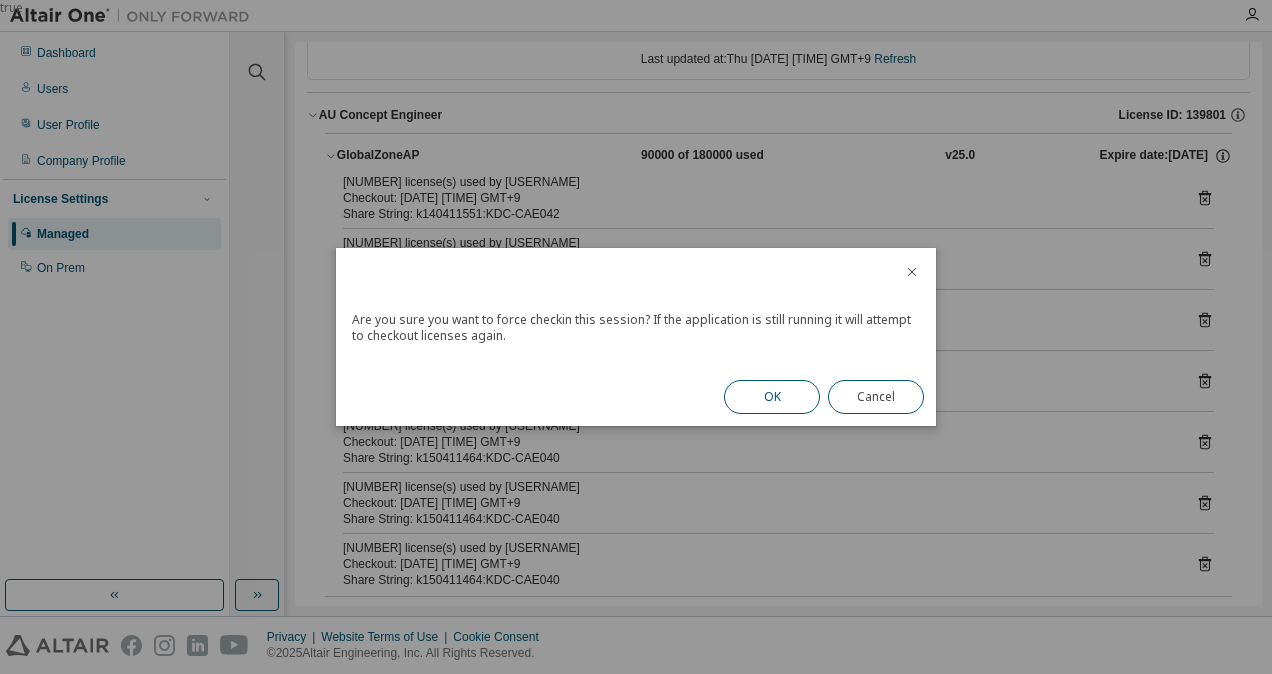 click on "OK" at bounding box center (772, 397) 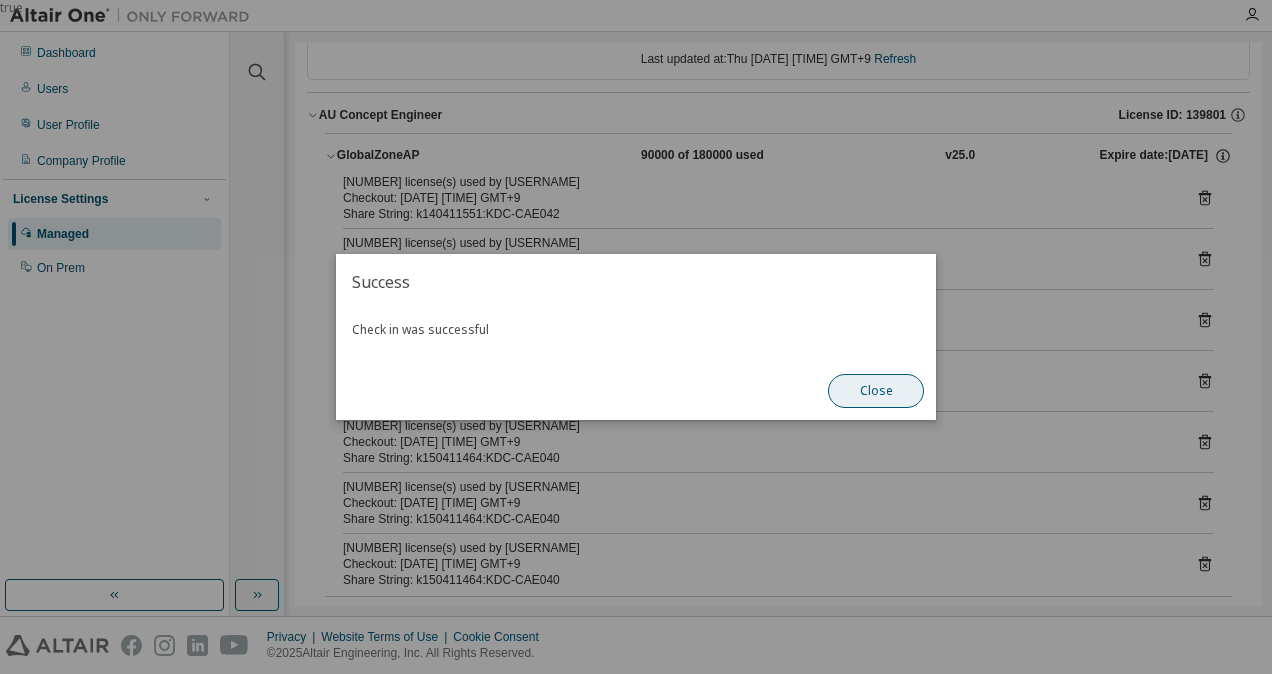click on "Close" at bounding box center (876, 391) 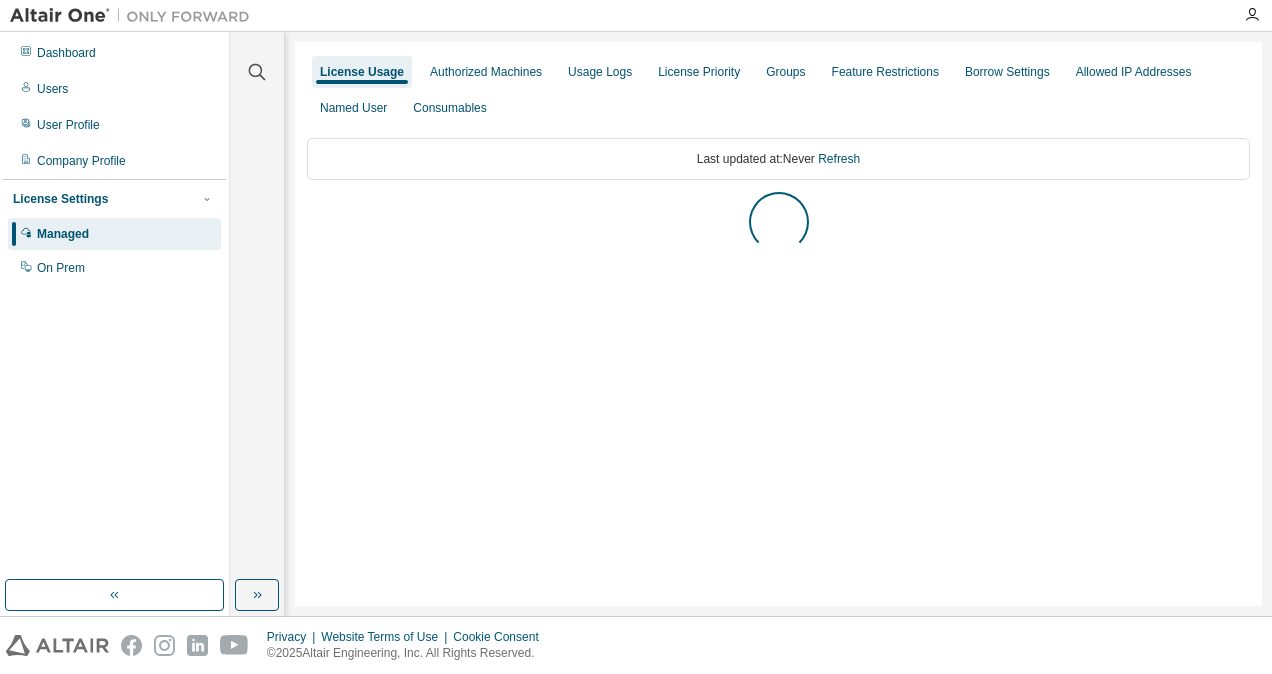 scroll, scrollTop: 0, scrollLeft: 0, axis: both 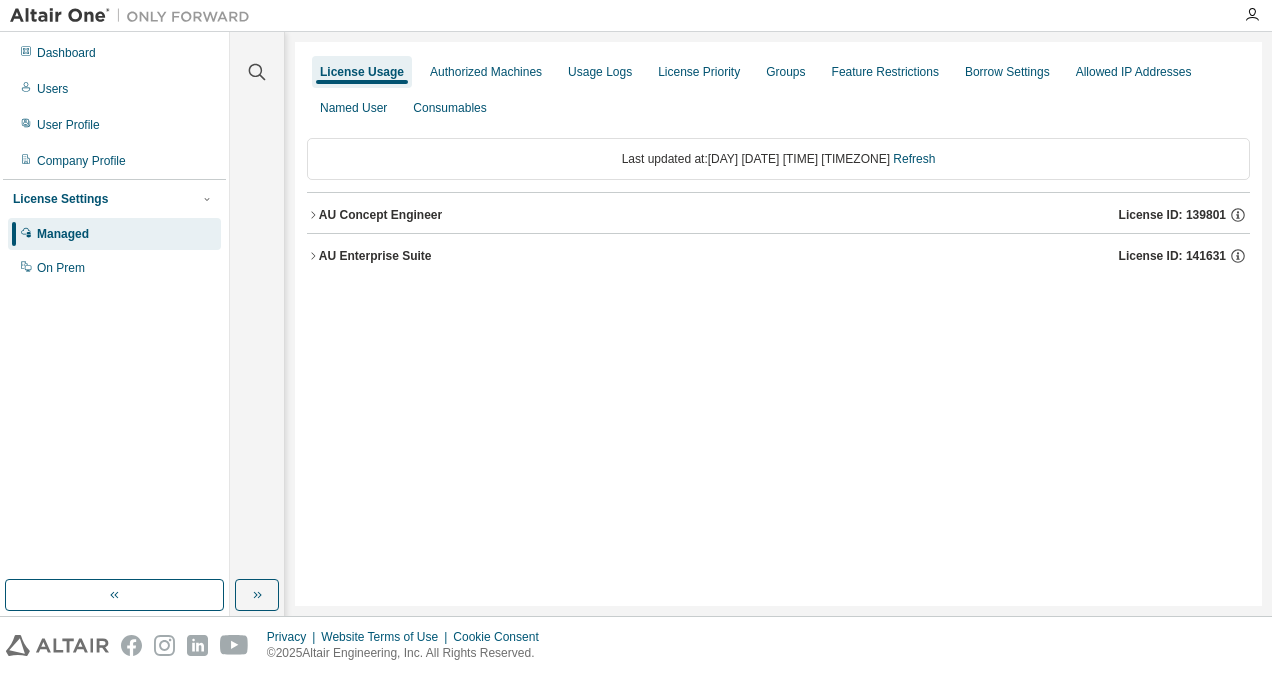 click on "AU Concept Engineer" at bounding box center (380, 215) 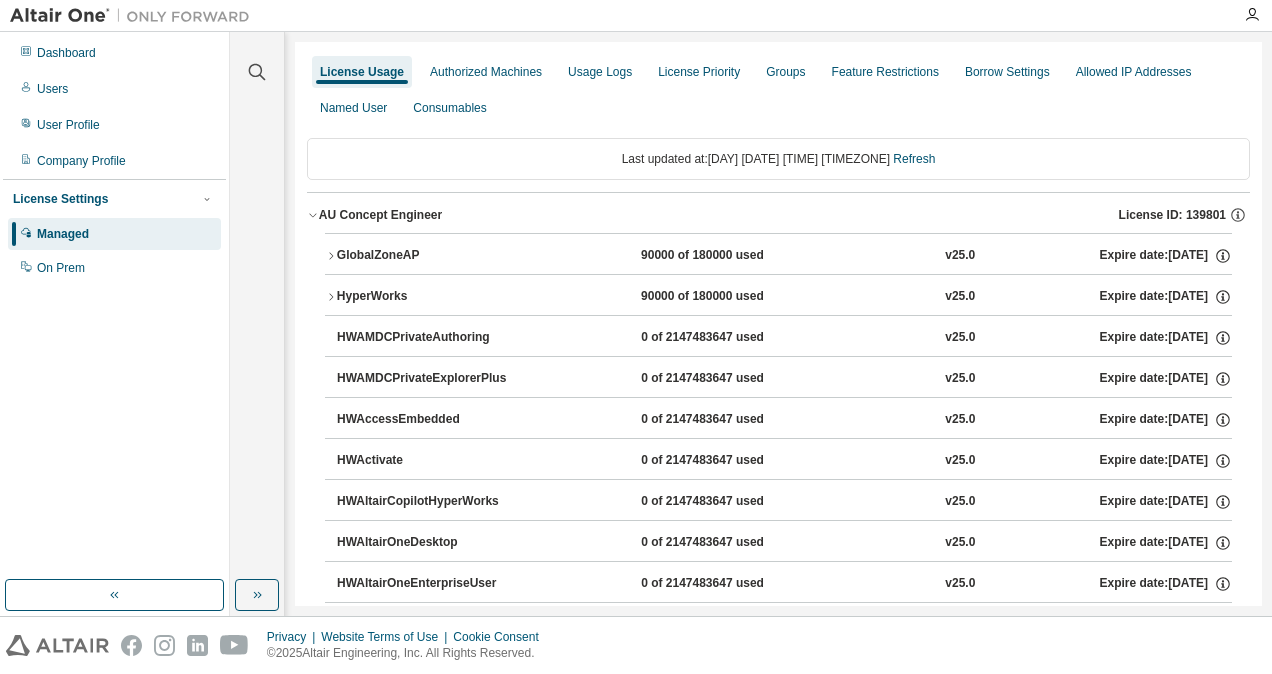 click on "GlobalZoneAP" at bounding box center (427, 256) 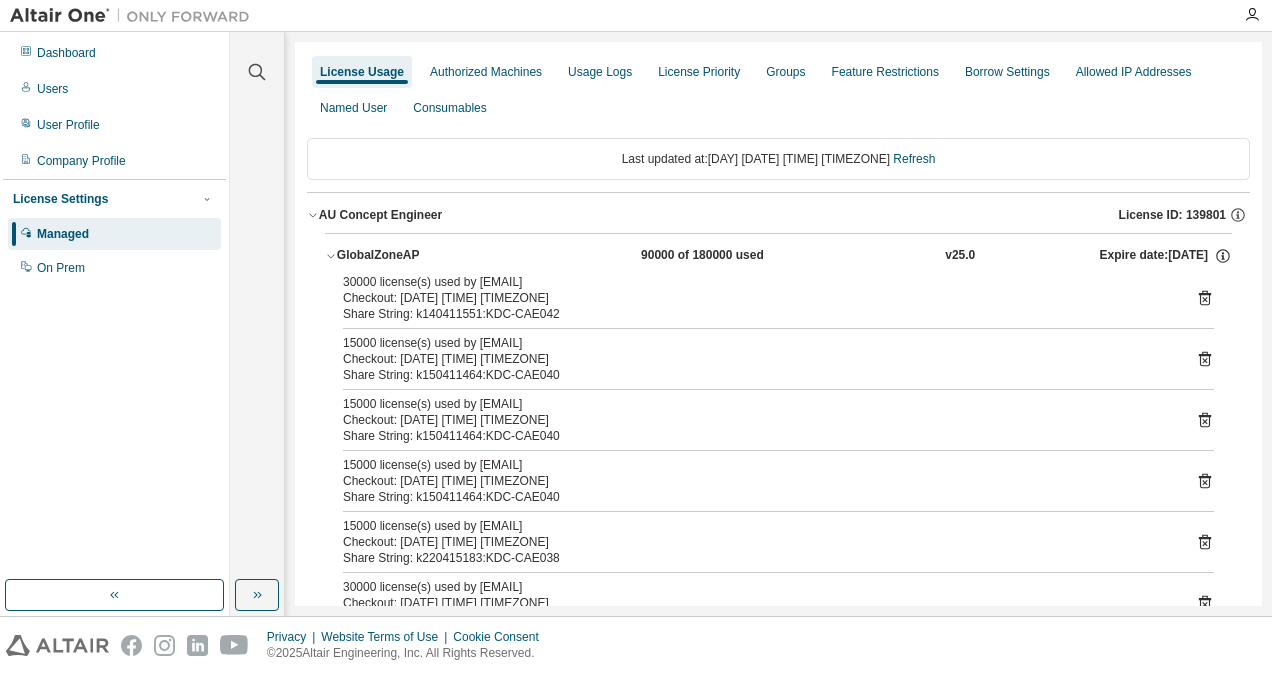 scroll, scrollTop: 100, scrollLeft: 0, axis: vertical 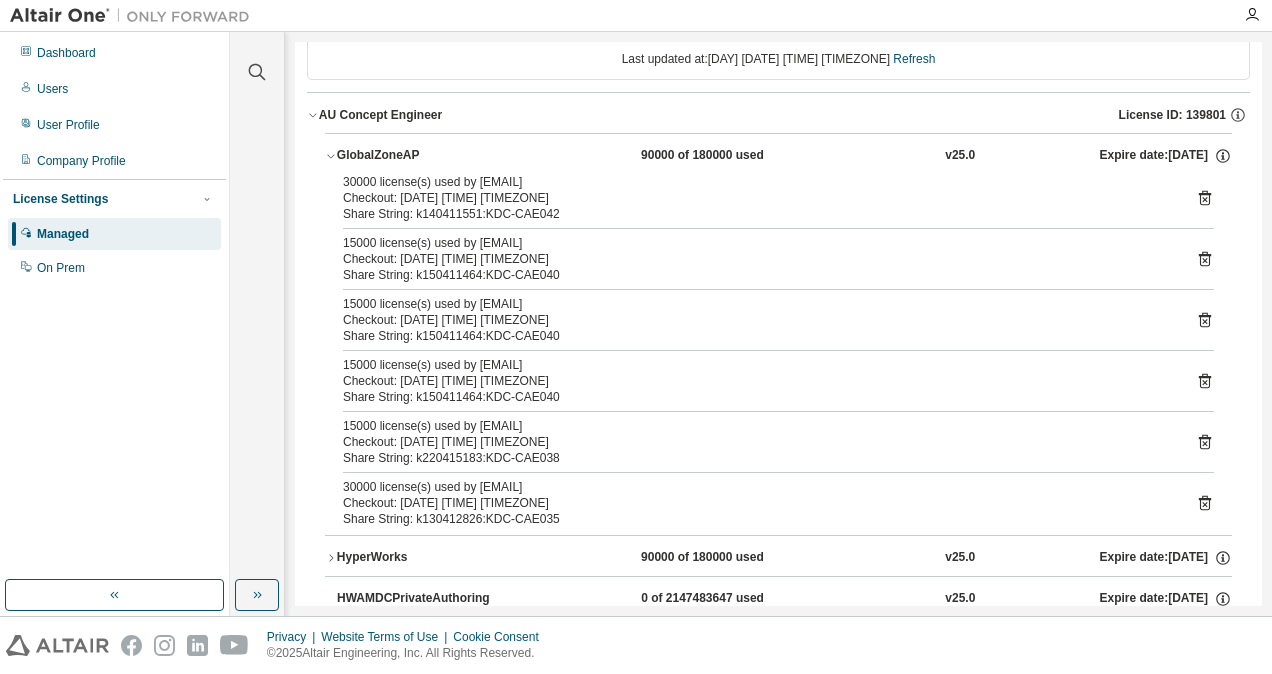 click 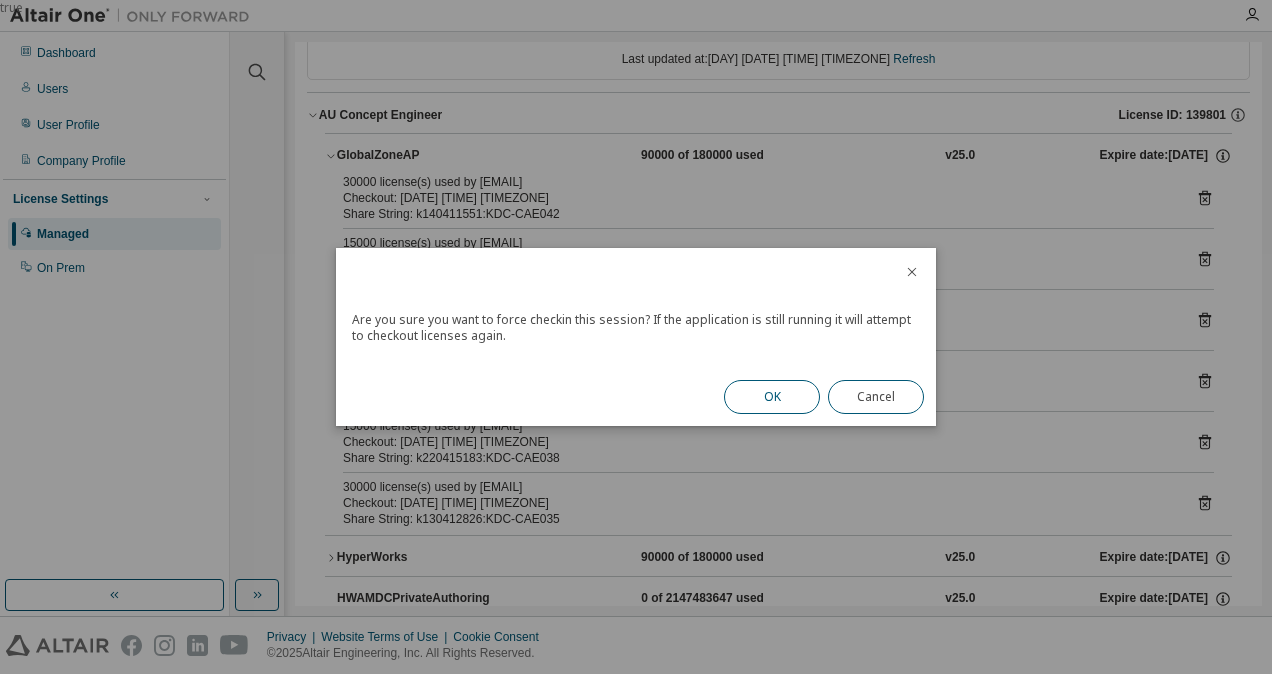 click on "OK" at bounding box center [772, 397] 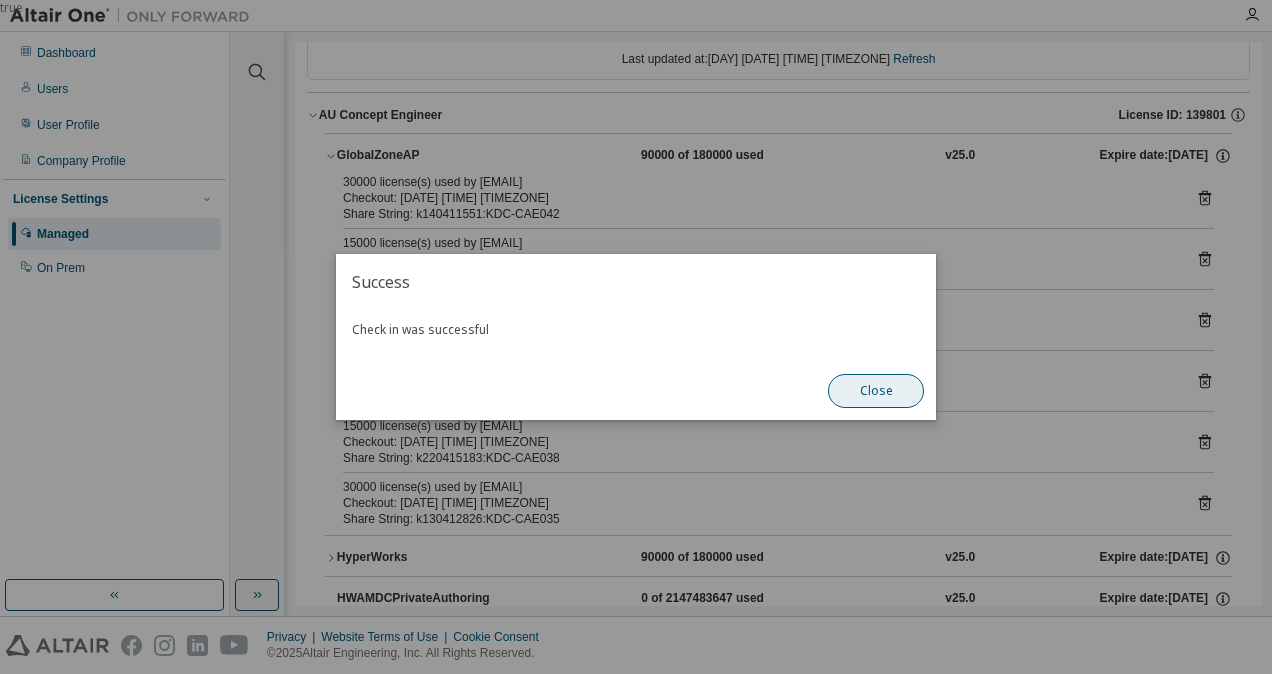 click on "Close" at bounding box center [876, 391] 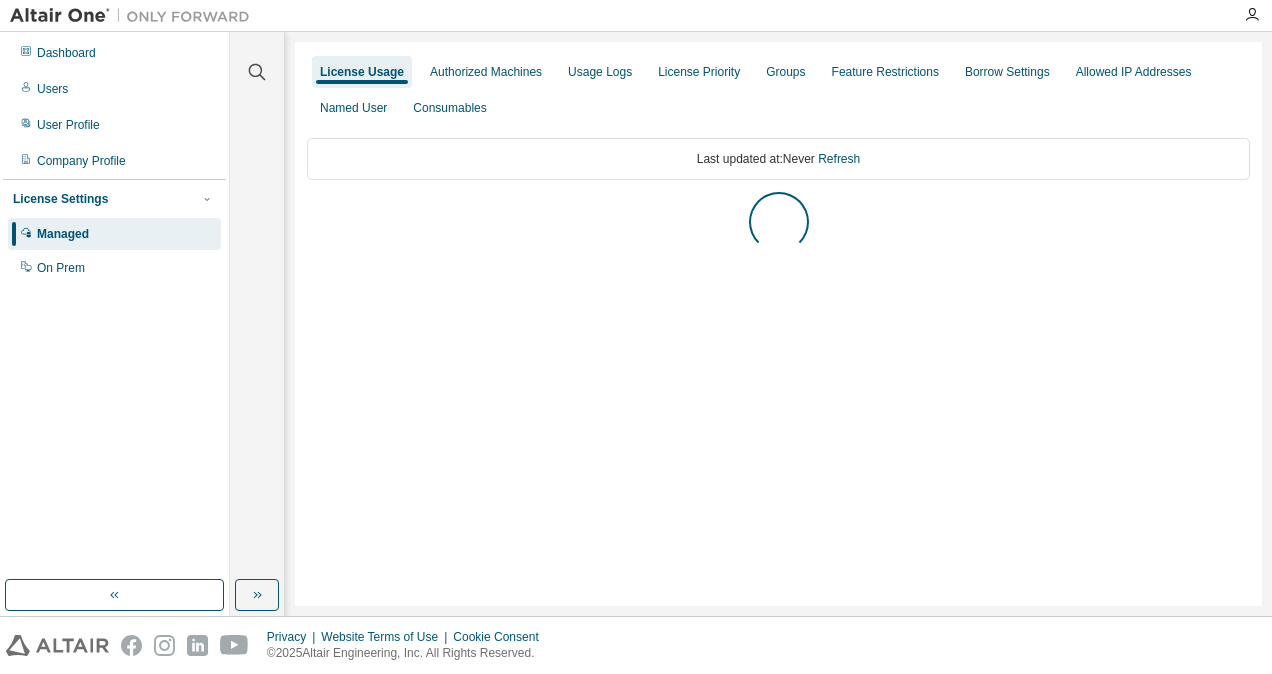 scroll, scrollTop: 0, scrollLeft: 0, axis: both 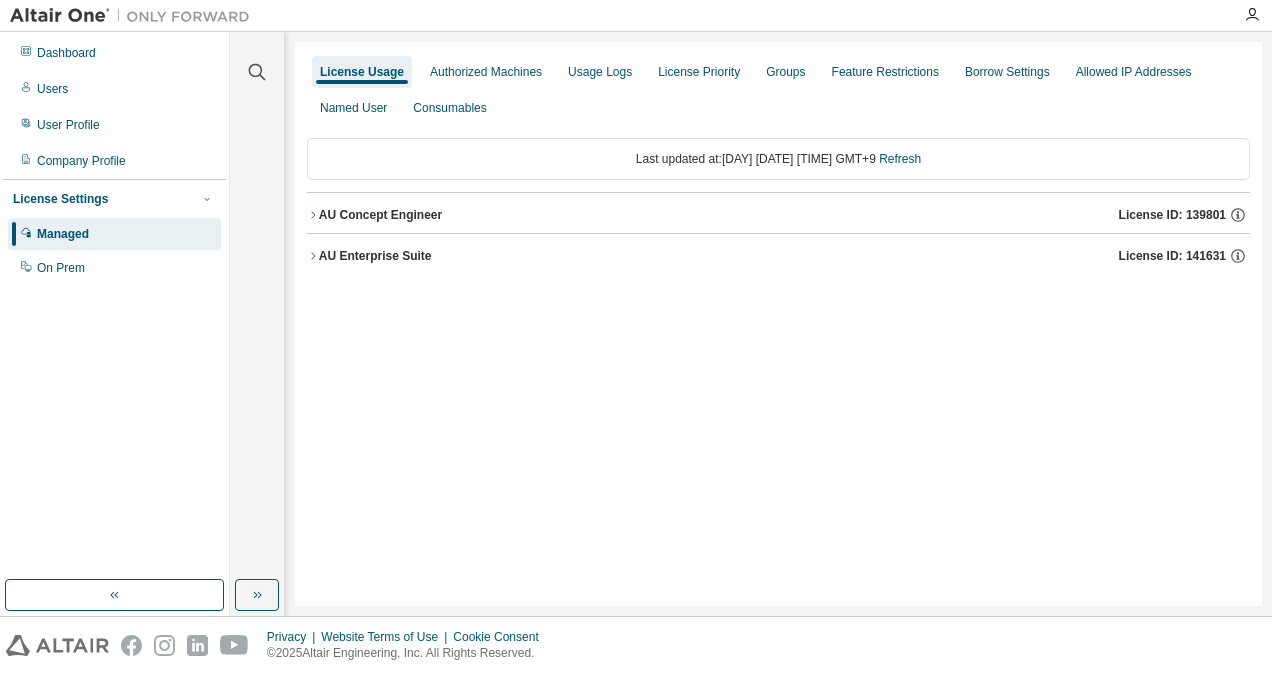 click on "AU Enterprise Suite" at bounding box center [375, 256] 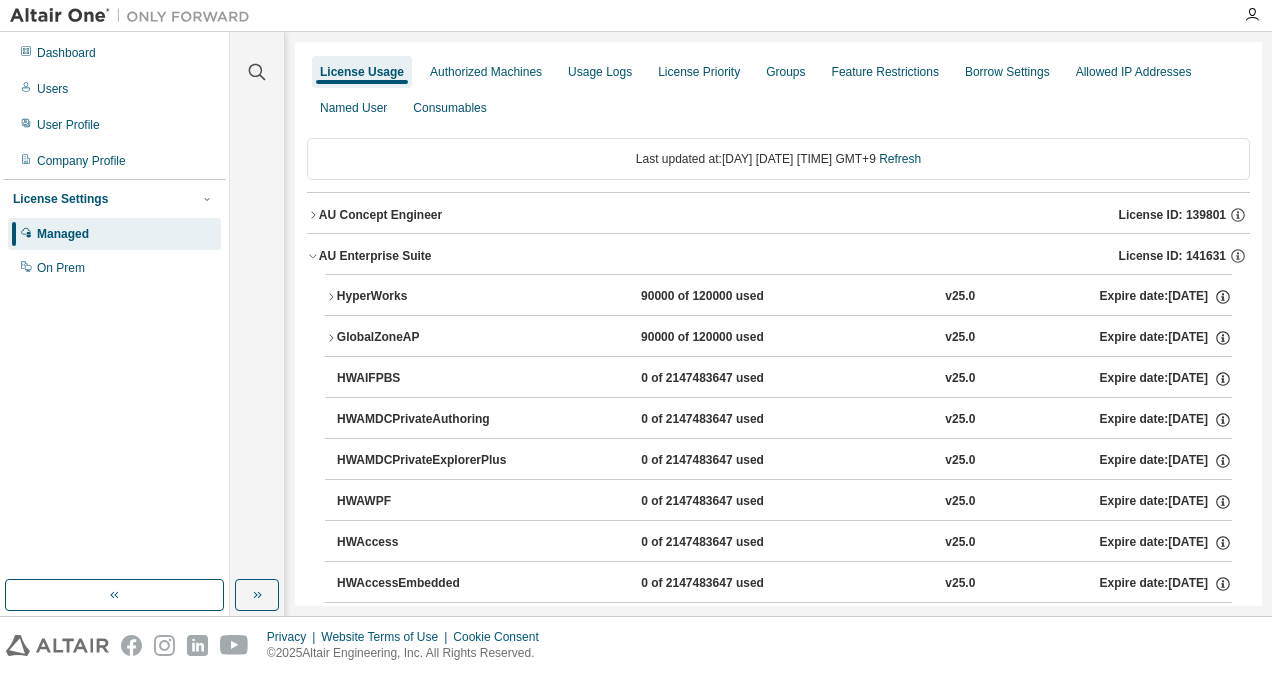 click on "HyperWorks" at bounding box center [427, 297] 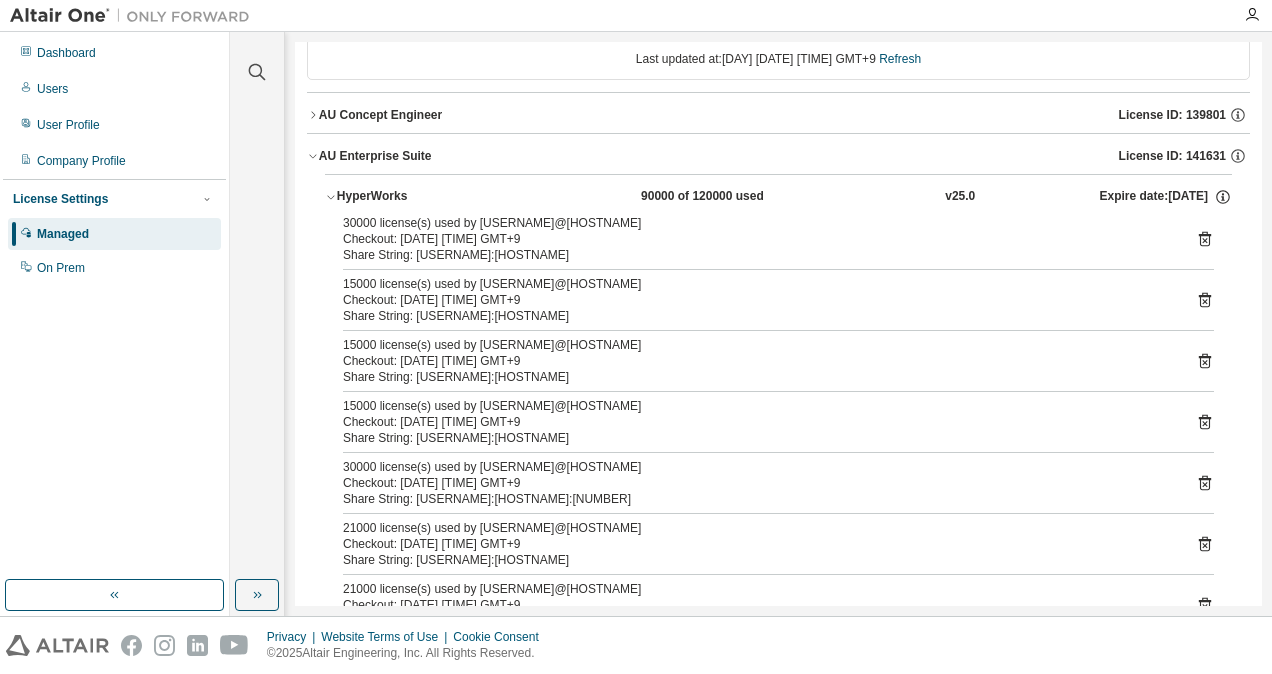 scroll, scrollTop: 0, scrollLeft: 0, axis: both 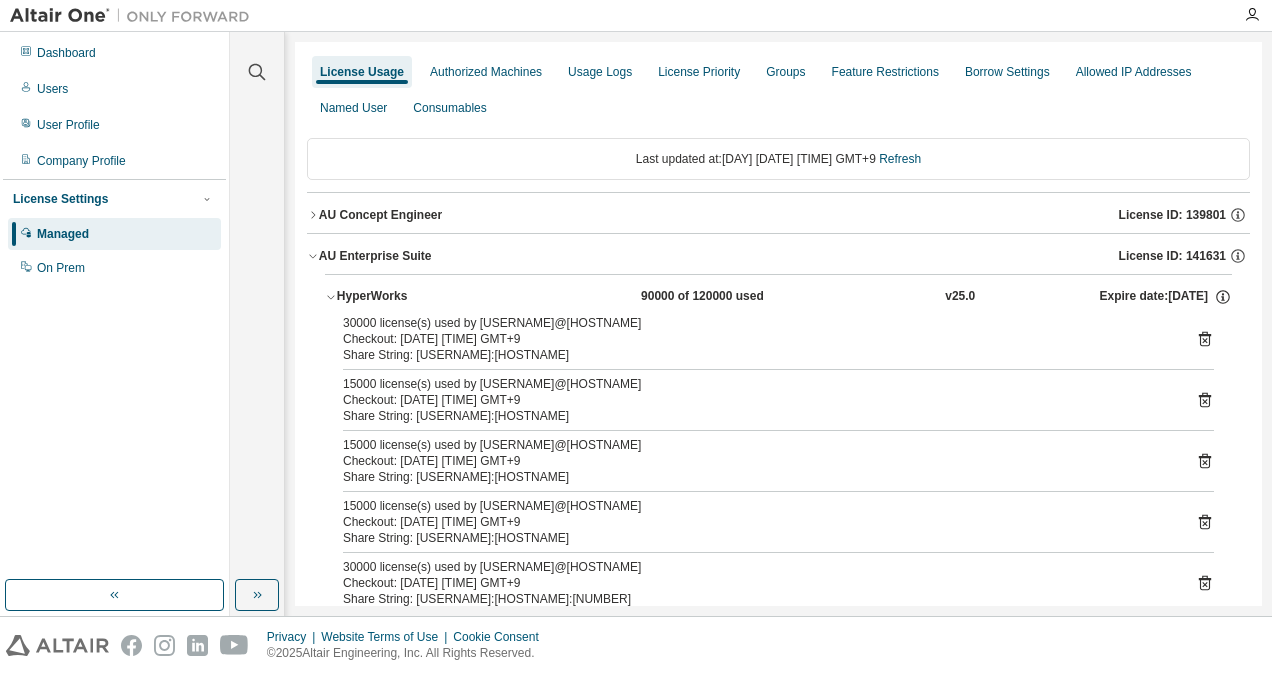 click on "AU Enterprise Suite" at bounding box center (375, 256) 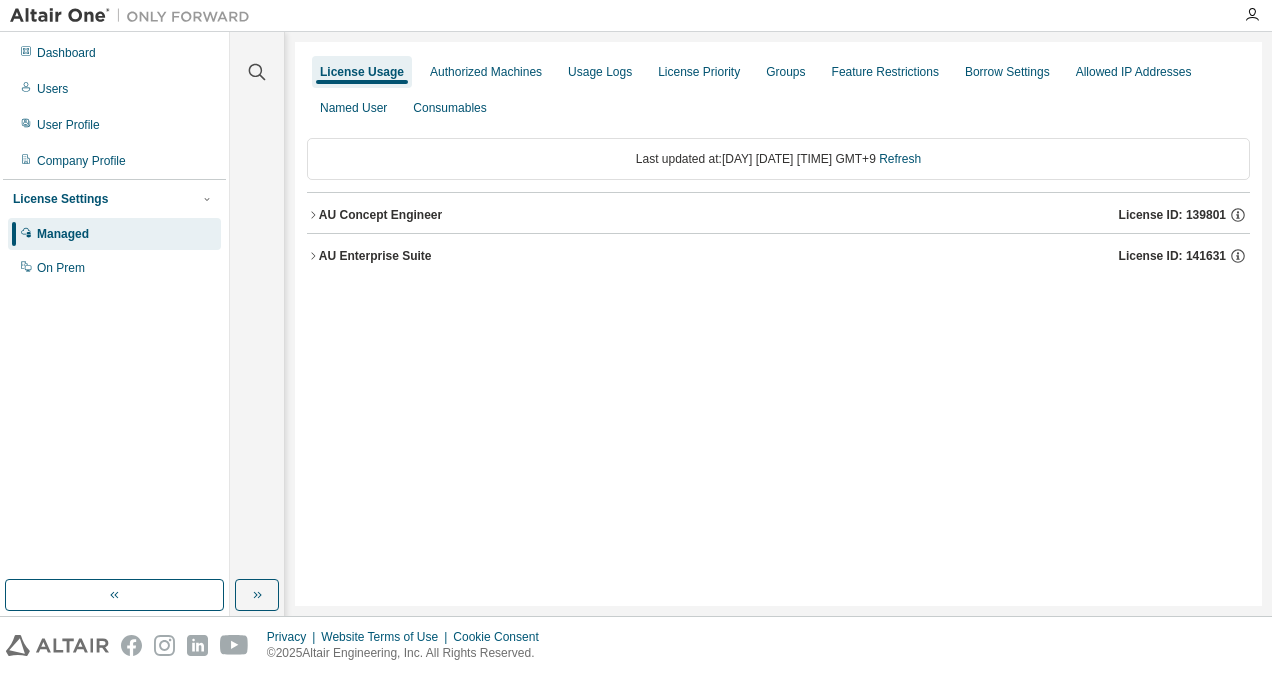 click on "AU Concept Engineer" at bounding box center (380, 215) 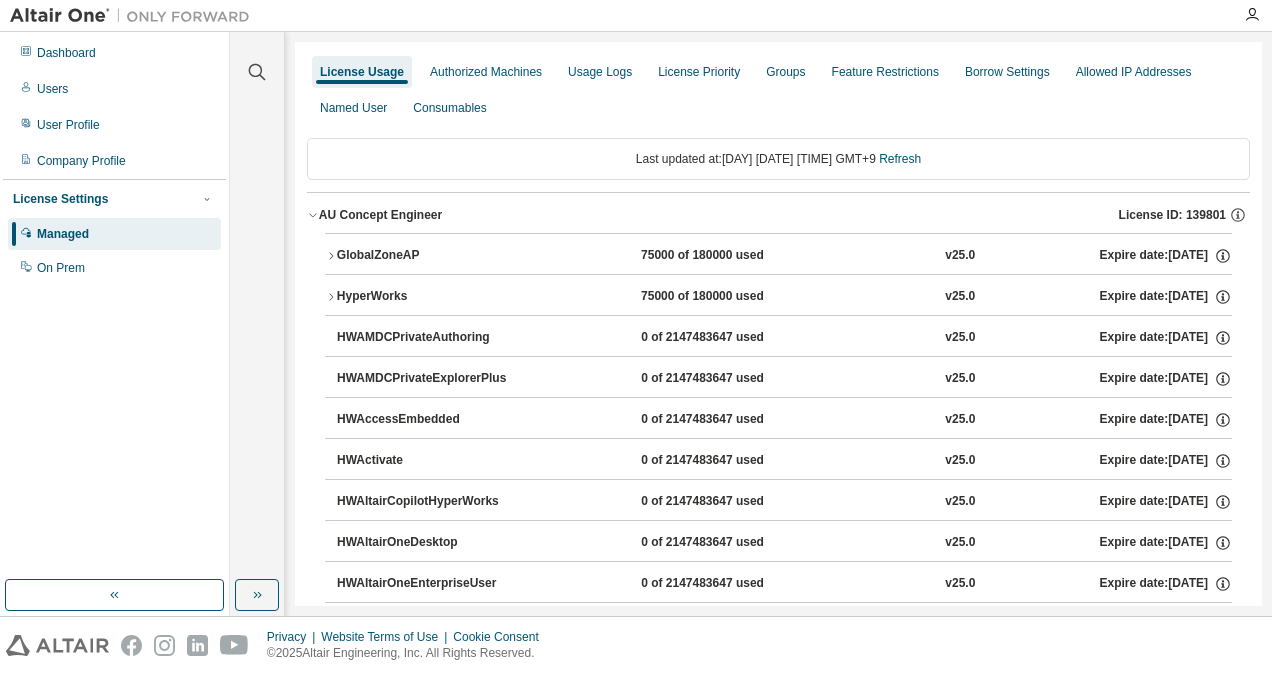 click on "GlobalZoneAP" at bounding box center (427, 256) 